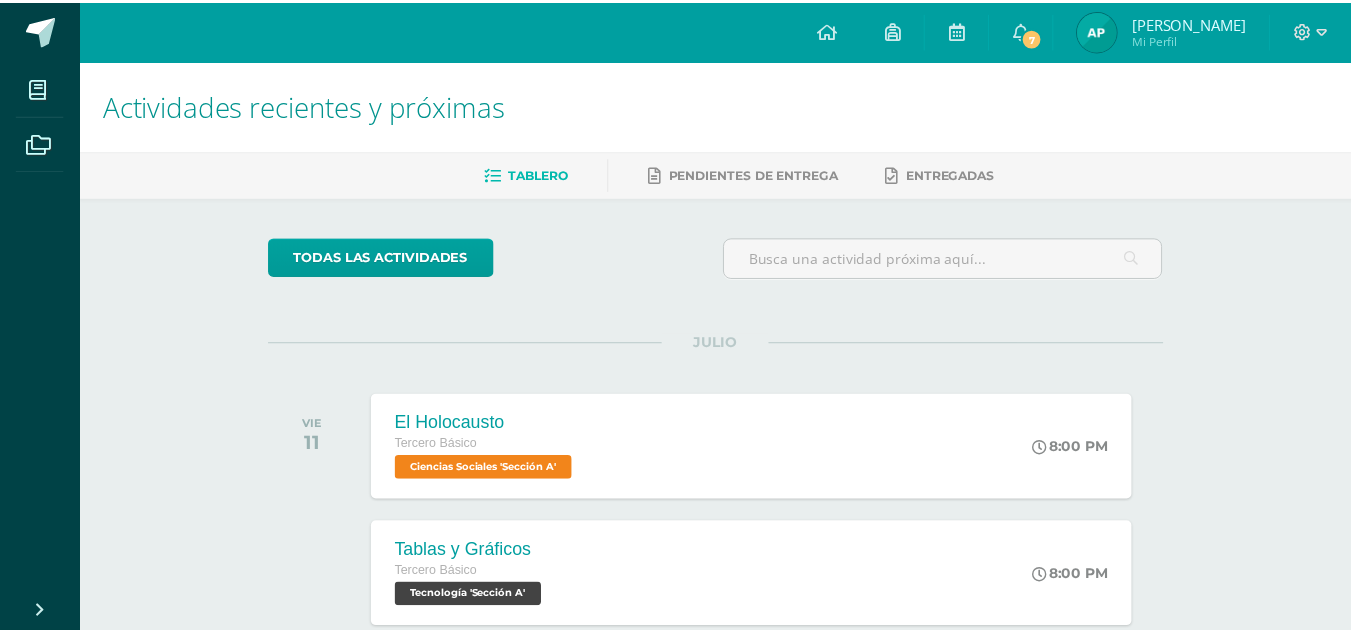 scroll, scrollTop: 0, scrollLeft: 0, axis: both 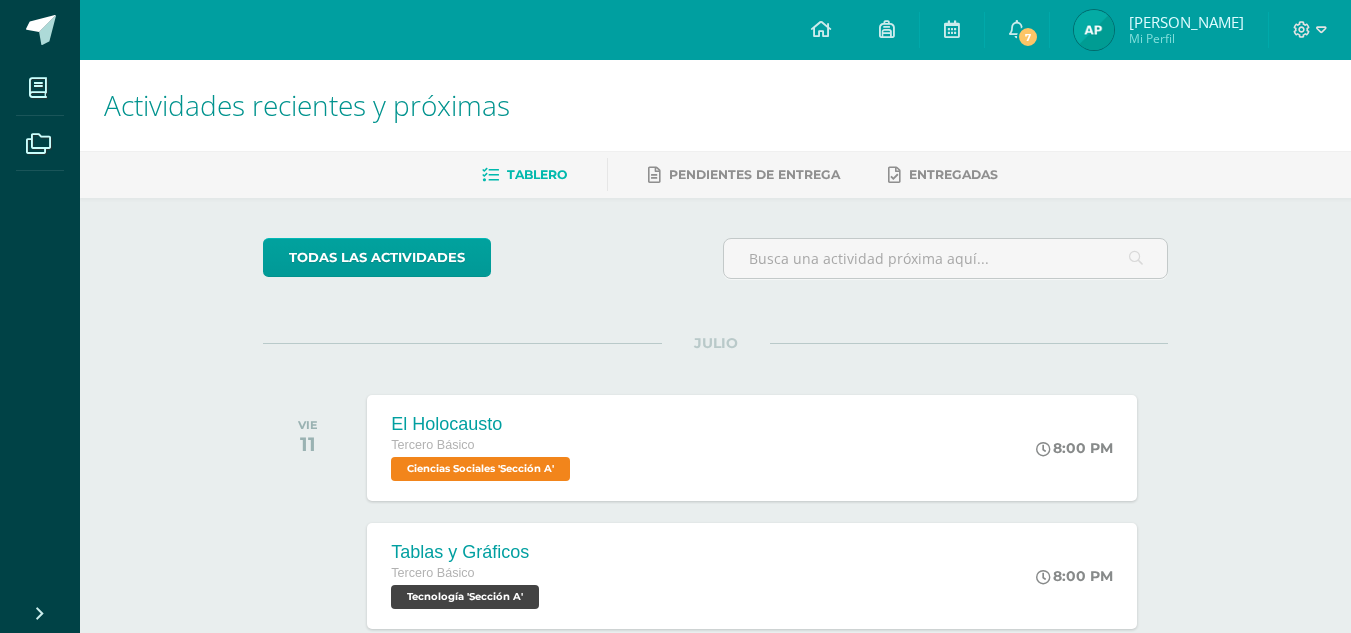 click at bounding box center [1094, 30] 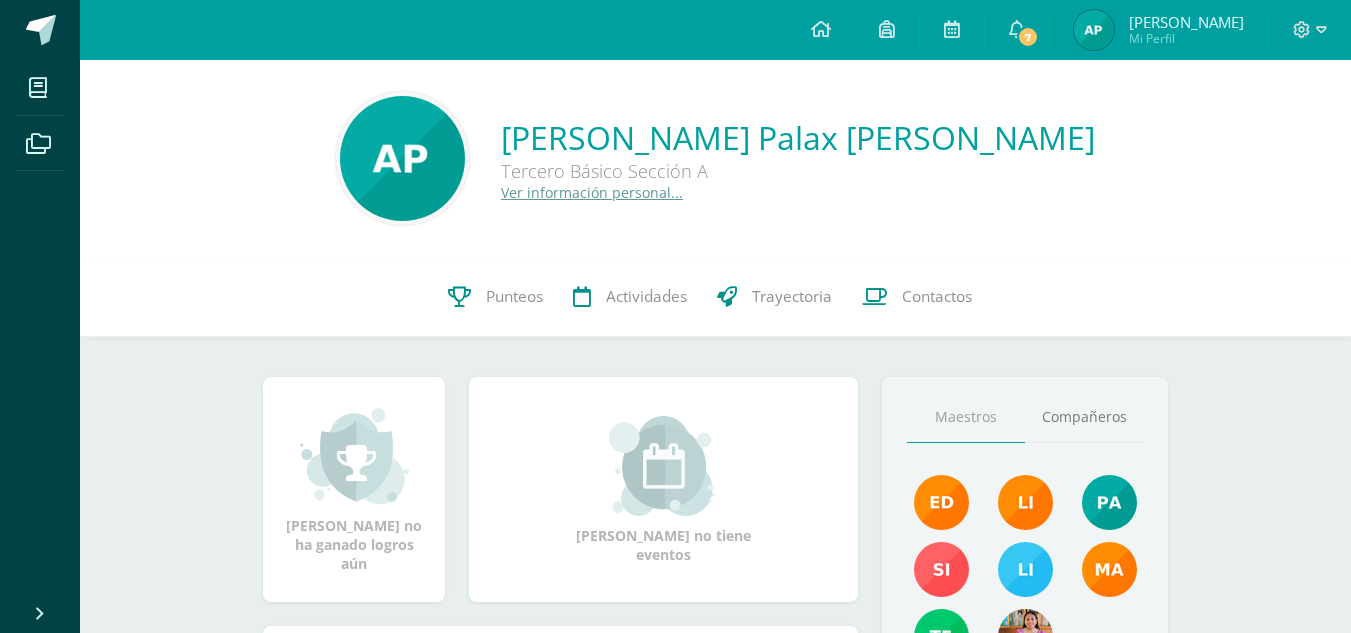 scroll, scrollTop: 0, scrollLeft: 0, axis: both 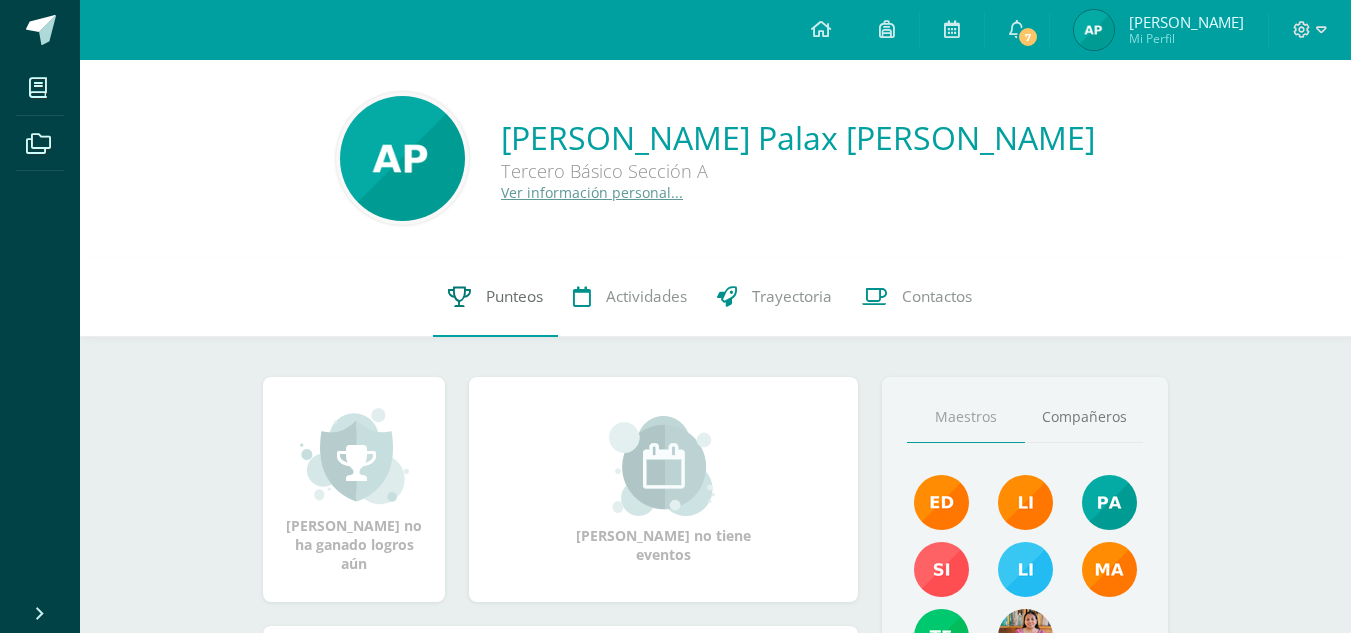 click on "Punteos" at bounding box center (495, 297) 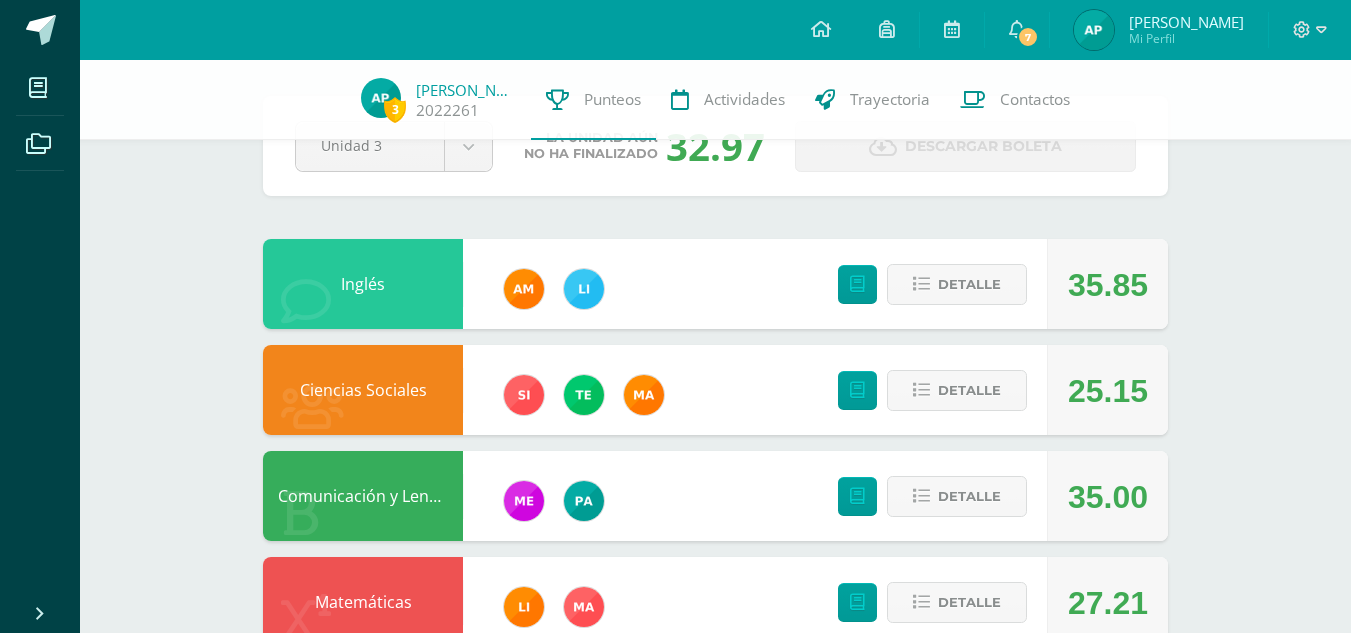scroll, scrollTop: 77, scrollLeft: 0, axis: vertical 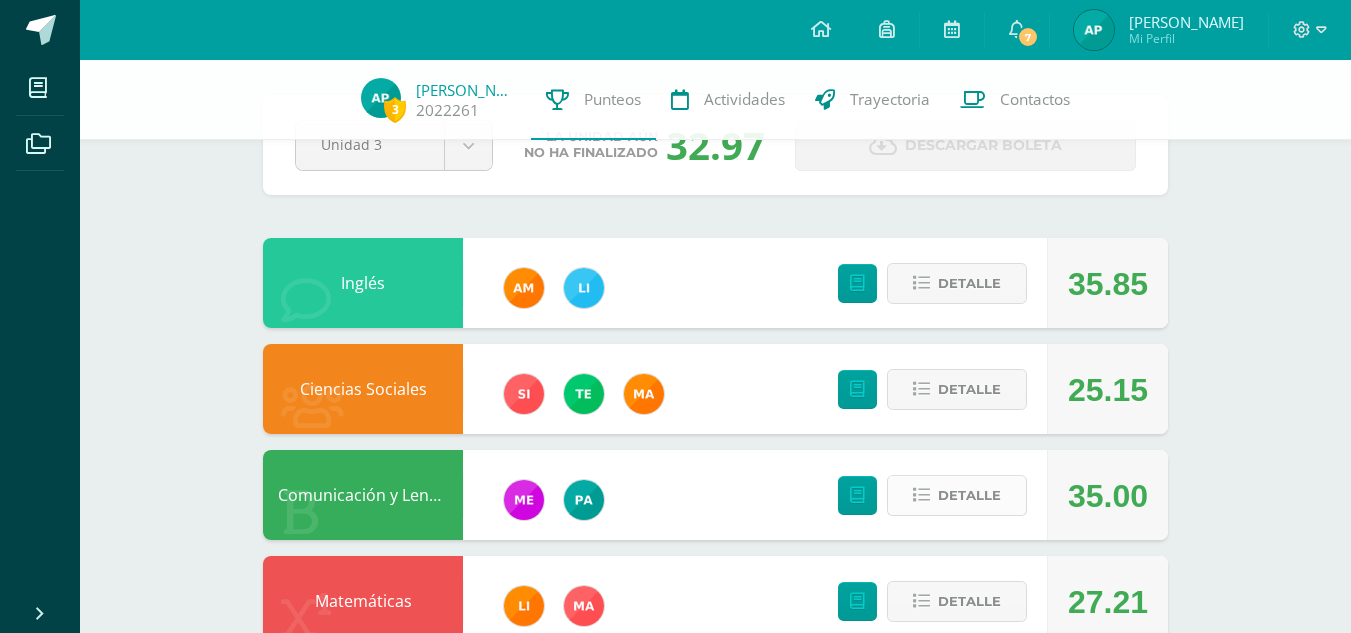 click at bounding box center (921, 495) 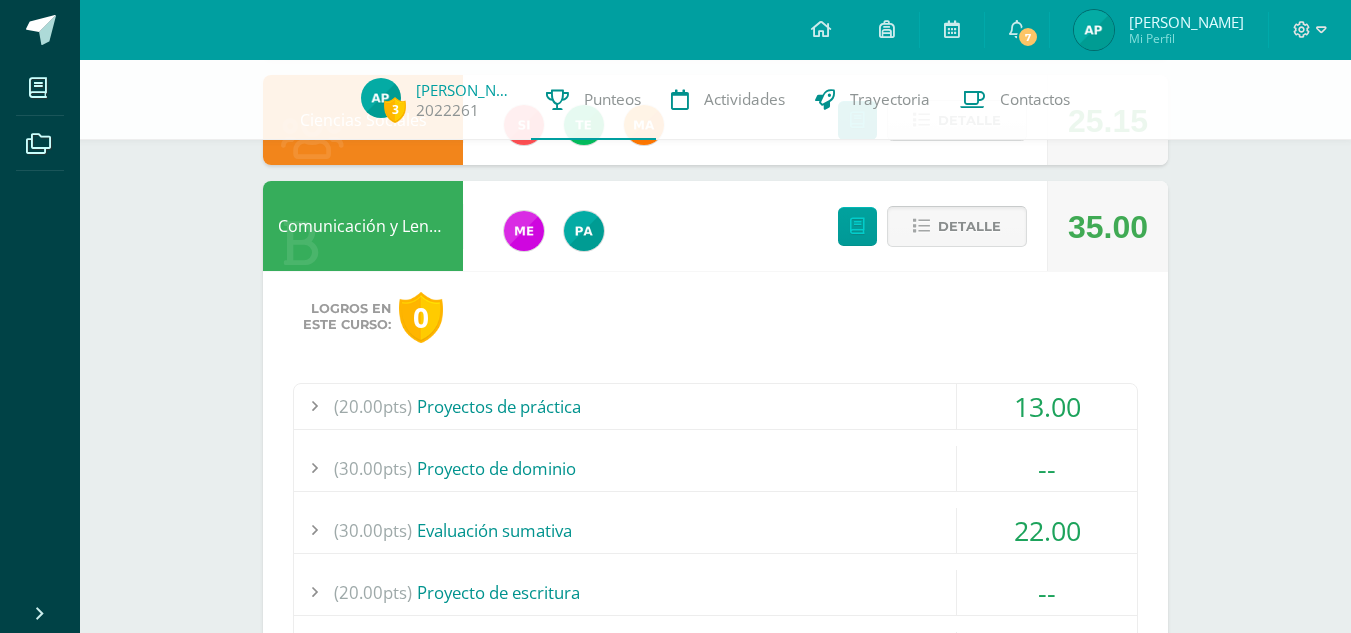 scroll, scrollTop: 370, scrollLeft: 0, axis: vertical 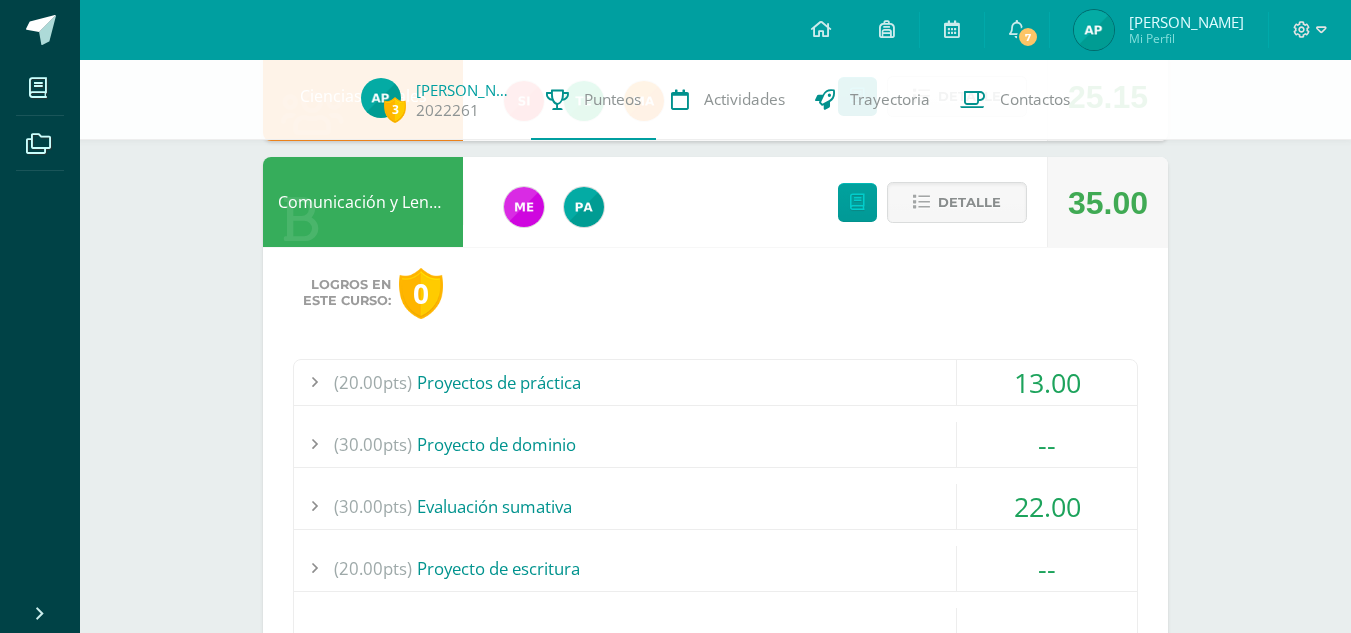 click on "(20.00pts)
Proyectos de práctica" at bounding box center (715, 382) 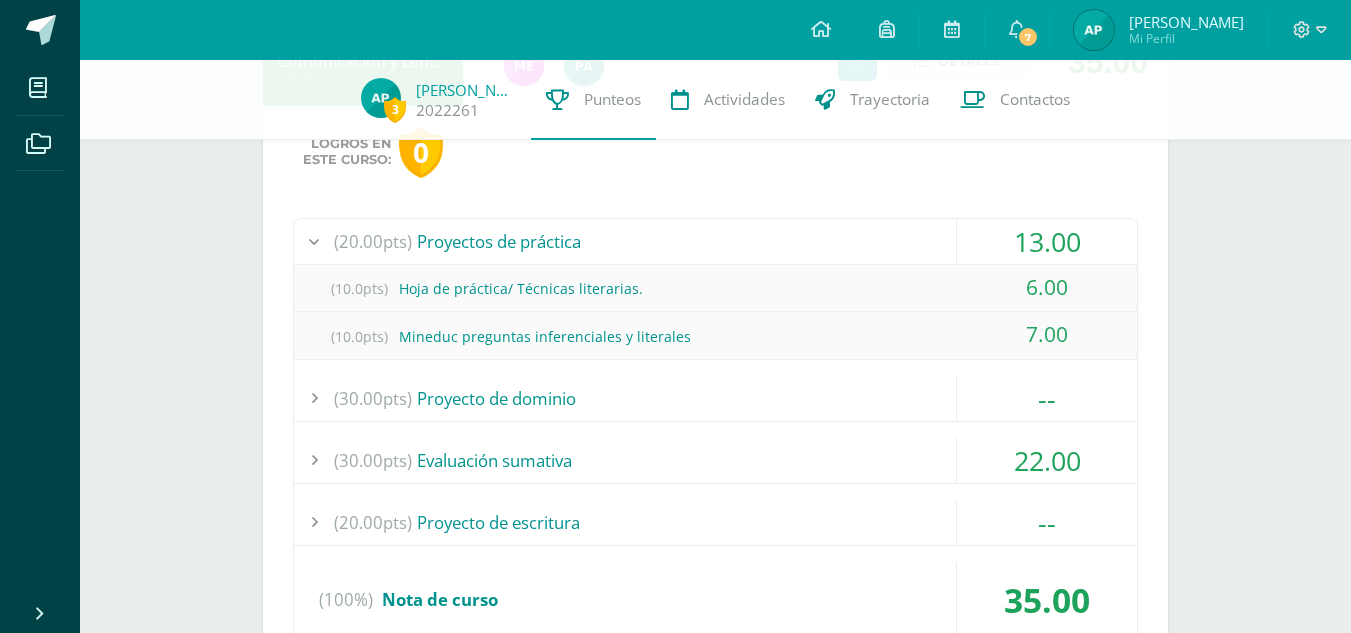scroll, scrollTop: 515, scrollLeft: 0, axis: vertical 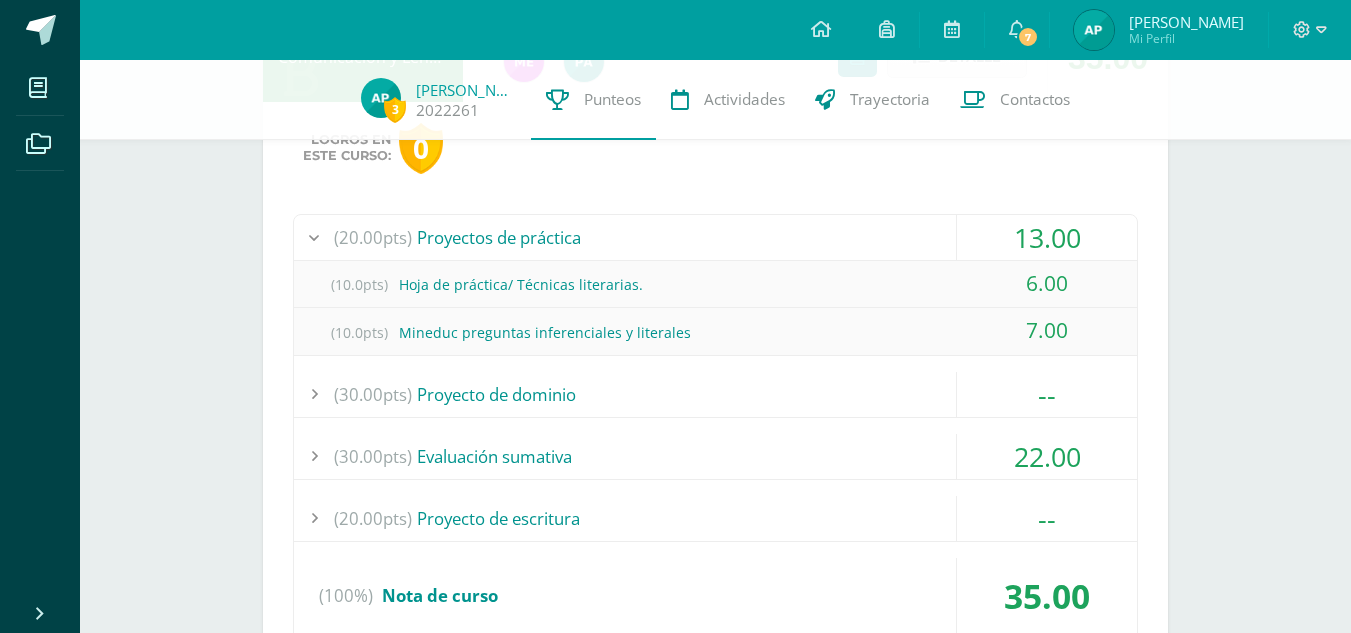 click on "(30.00pts)
Evaluación sumativa" at bounding box center (715, 456) 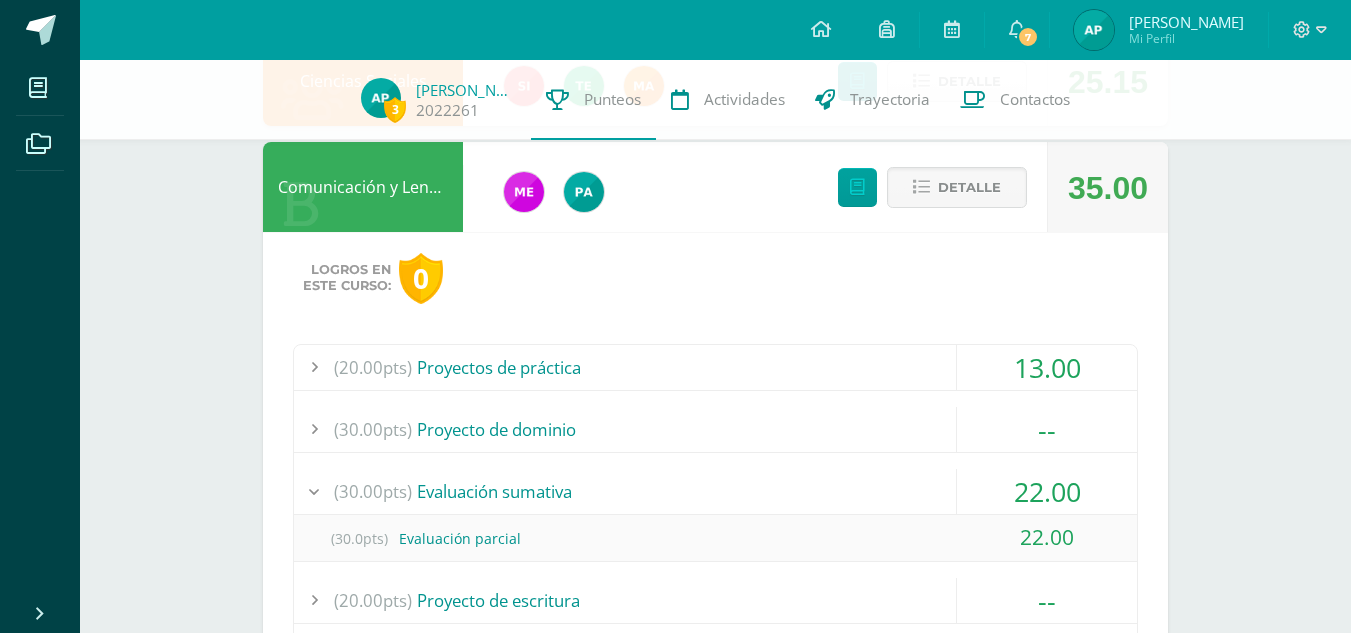 scroll, scrollTop: 384, scrollLeft: 0, axis: vertical 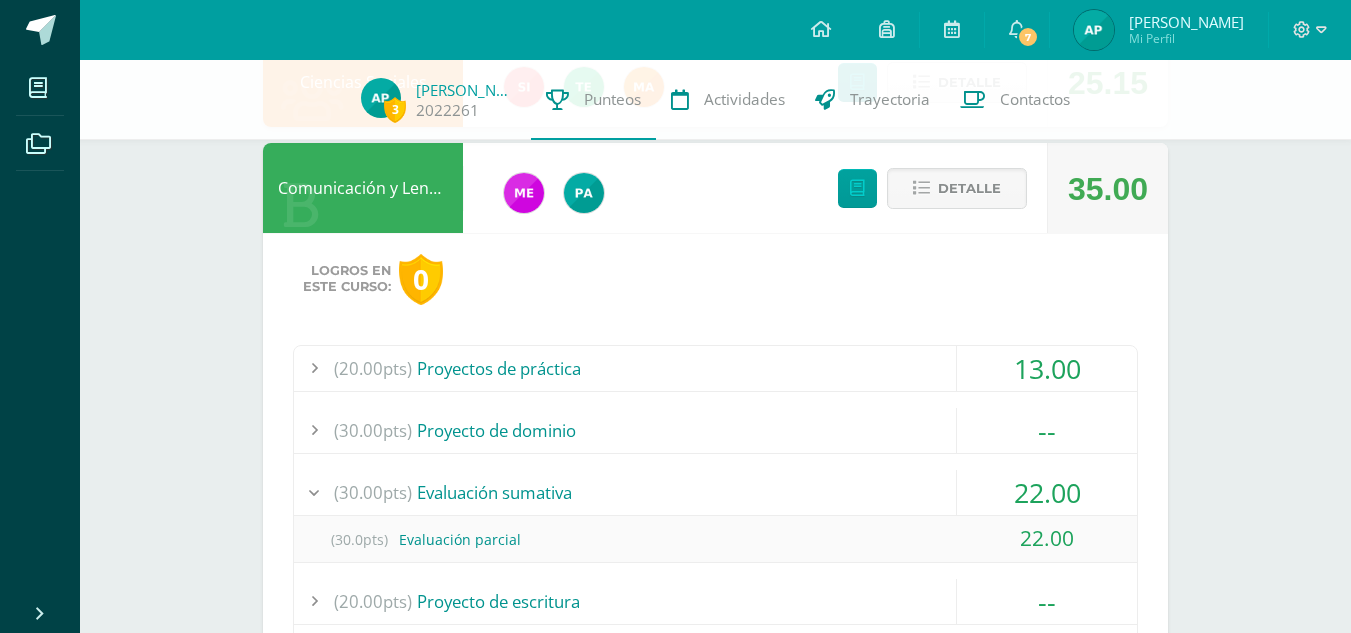 click on "(30.00pts)
Proyecto de dominio" at bounding box center (715, 430) 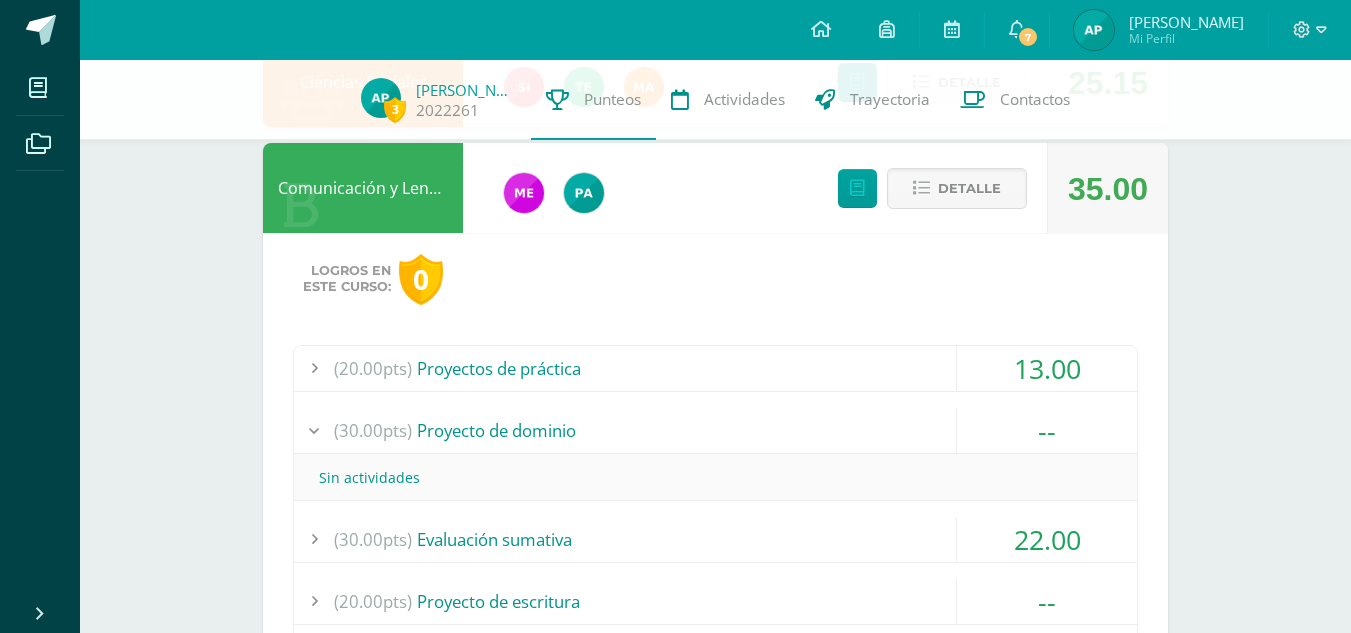 click on "(20.00pts)
Proyectos de práctica" at bounding box center (715, 368) 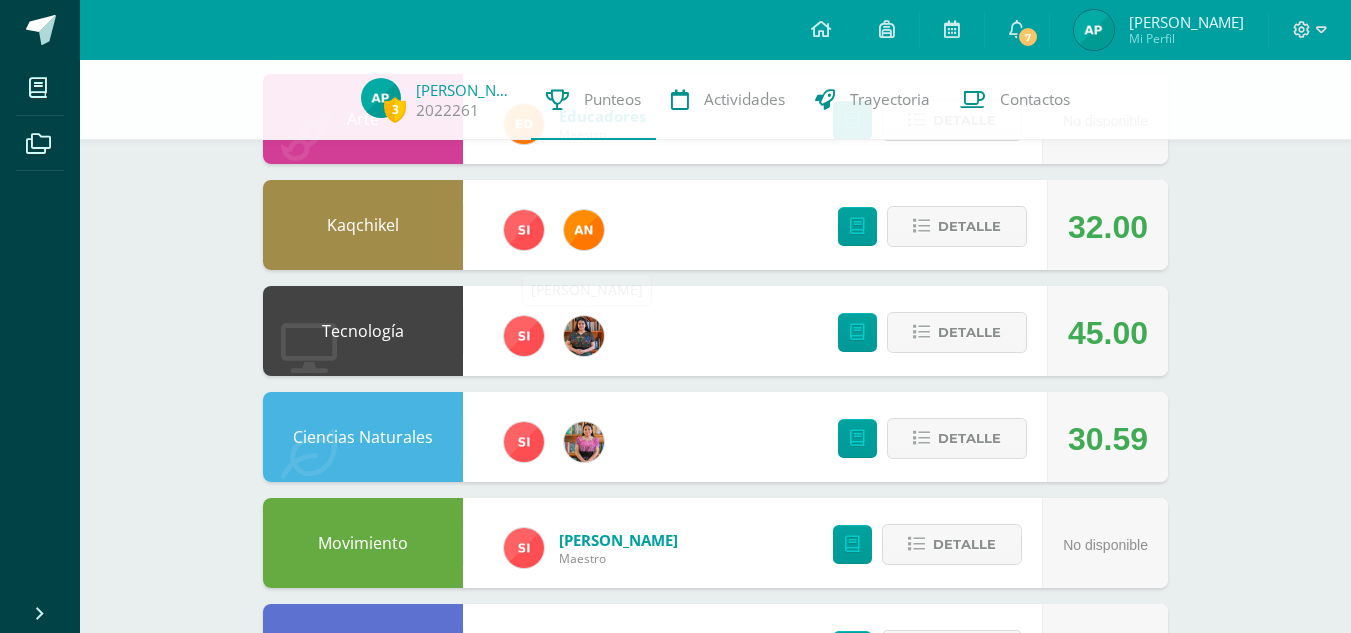 scroll, scrollTop: 1270, scrollLeft: 0, axis: vertical 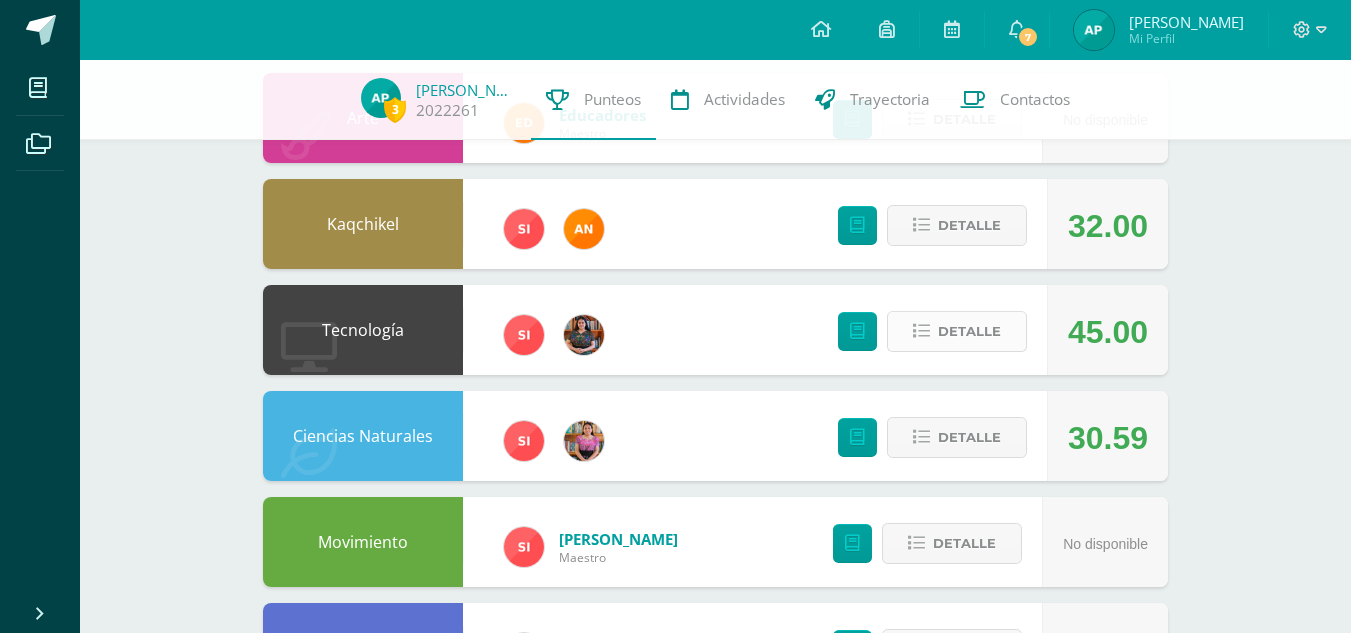 click on "Detalle" at bounding box center [969, 331] 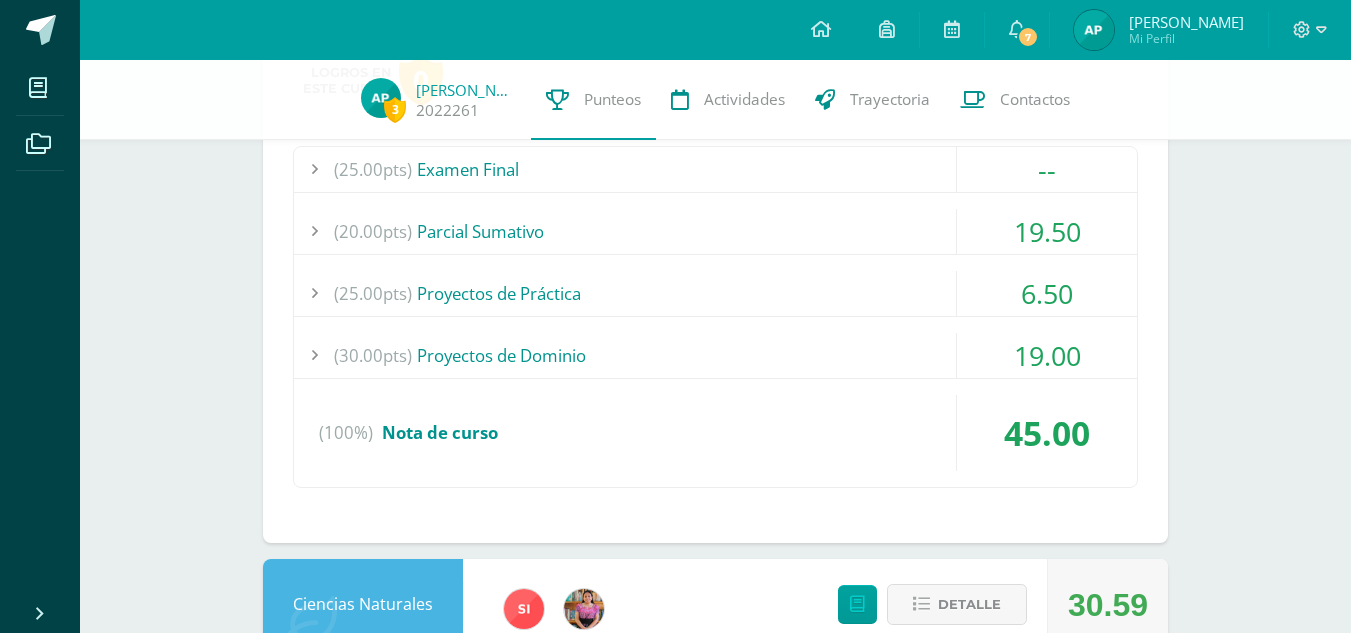 scroll, scrollTop: 1609, scrollLeft: 0, axis: vertical 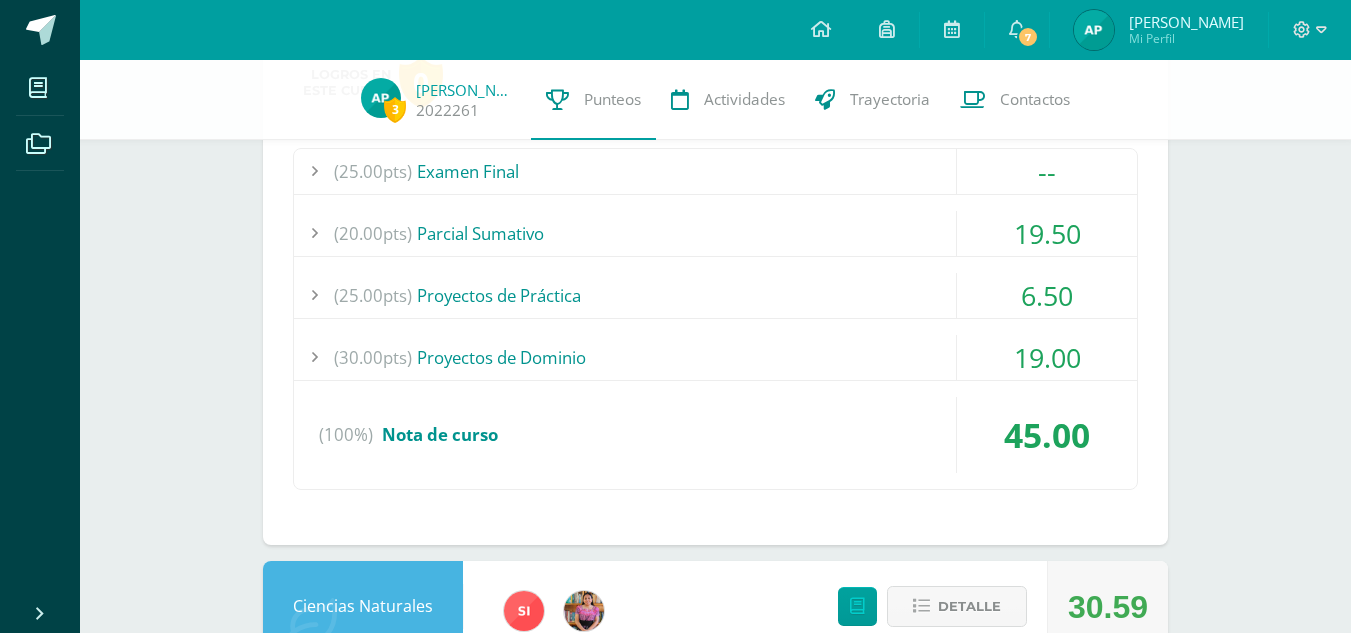 click on "(30.00pts)
Proyectos de Dominio" at bounding box center [715, 357] 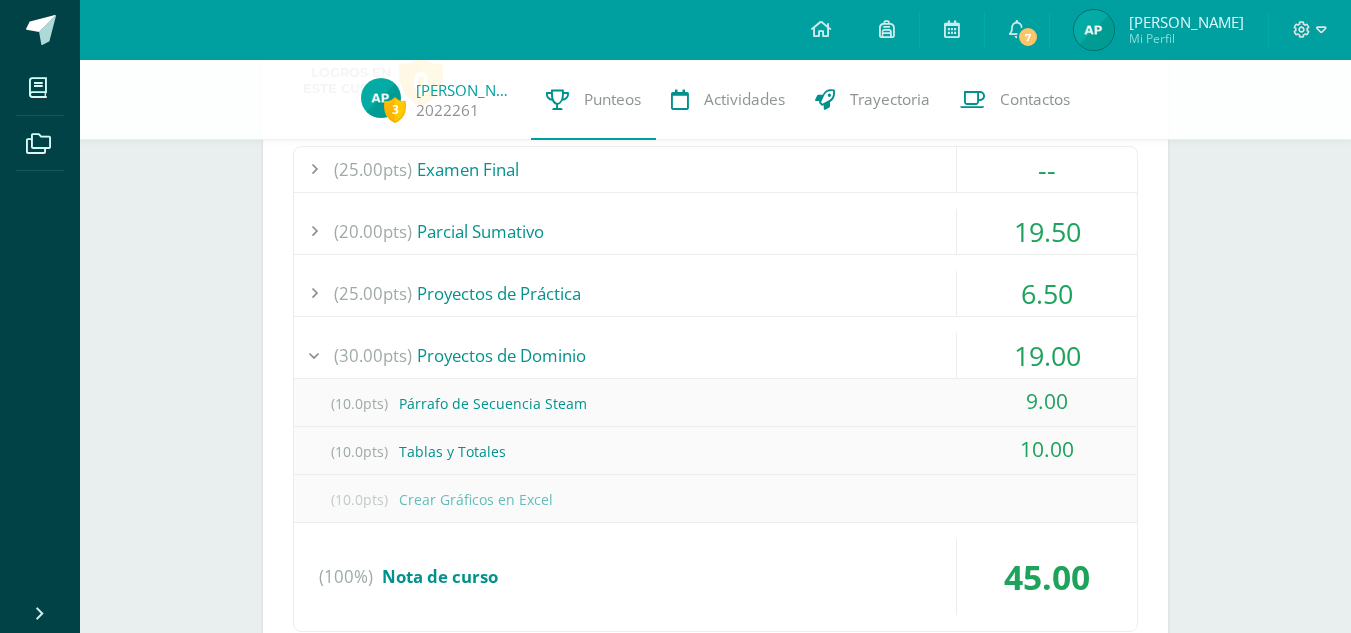 scroll, scrollTop: 1513, scrollLeft: 0, axis: vertical 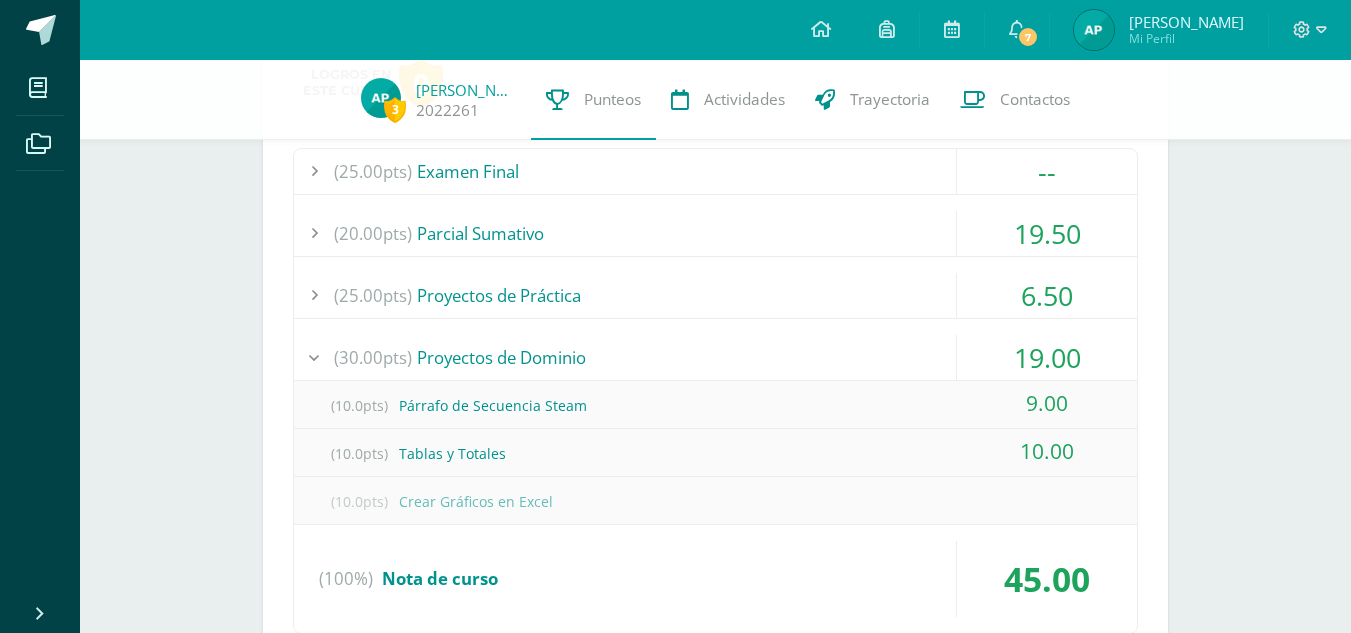 click on "(30.00pts)
Proyectos de Dominio" at bounding box center [715, 357] 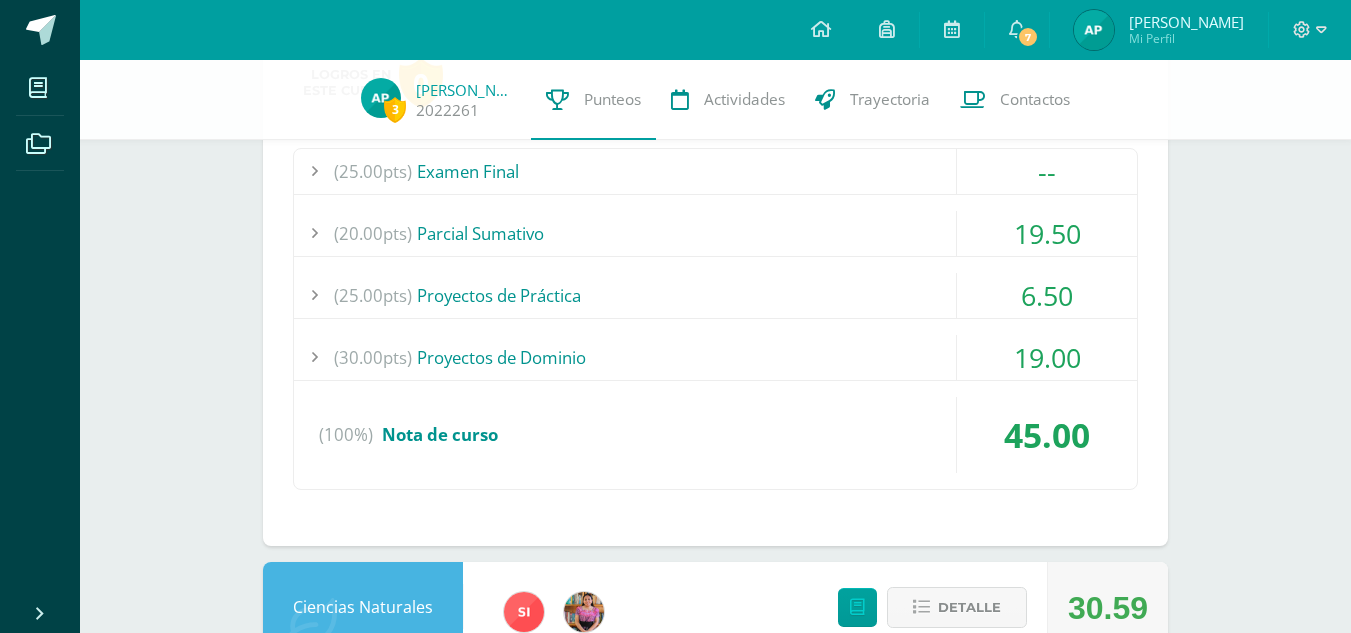 click on "(30.00pts)
Proyectos de Dominio" at bounding box center (715, 357) 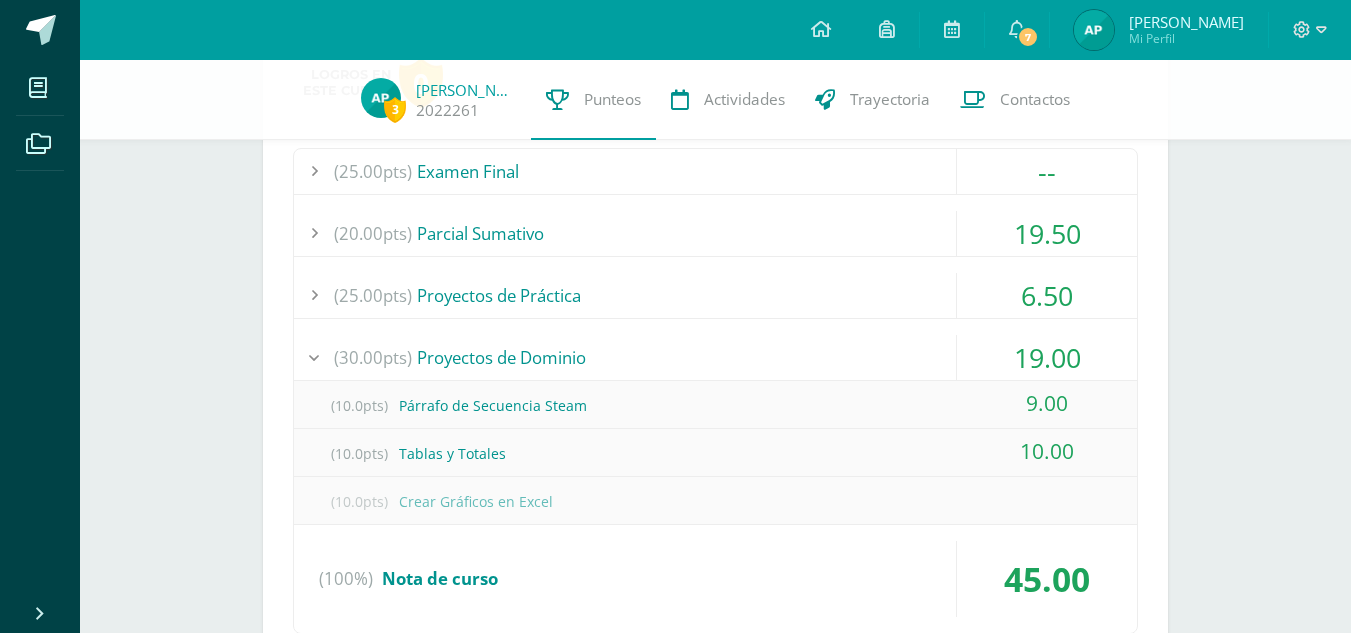 click on "(25.00pts)
Proyectos de Práctica" at bounding box center (715, 295) 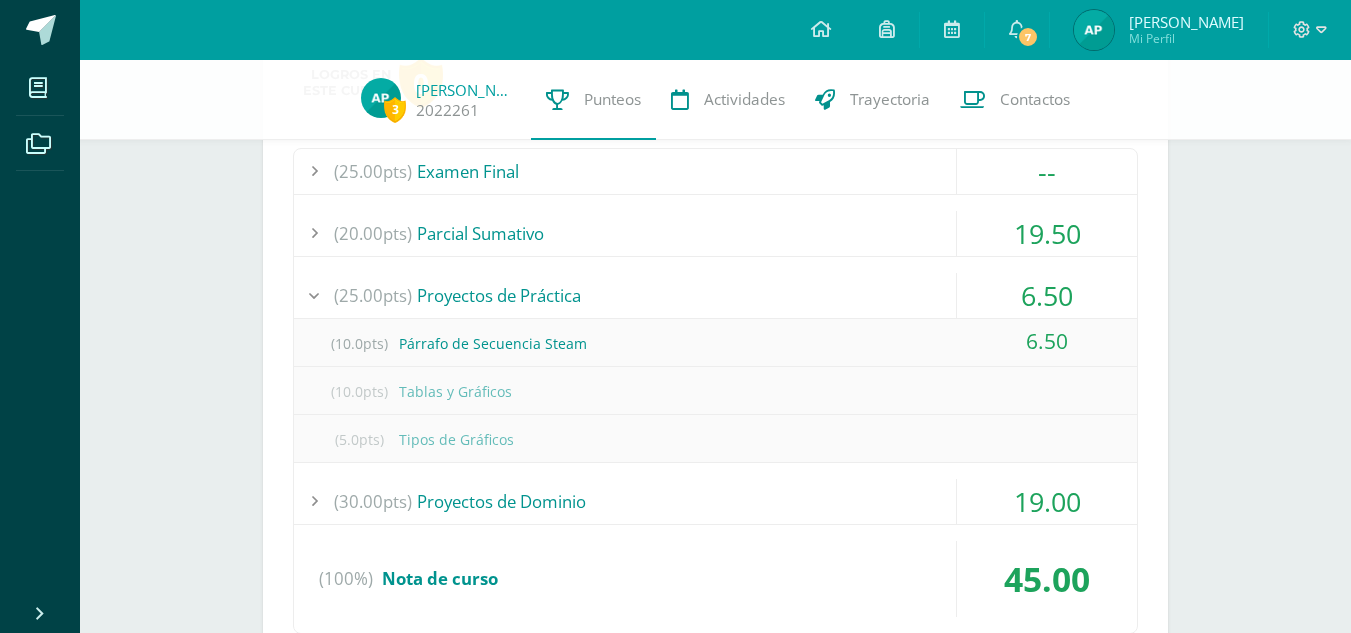 click on "(20.00pts)
Parcial Sumativo" at bounding box center [715, 233] 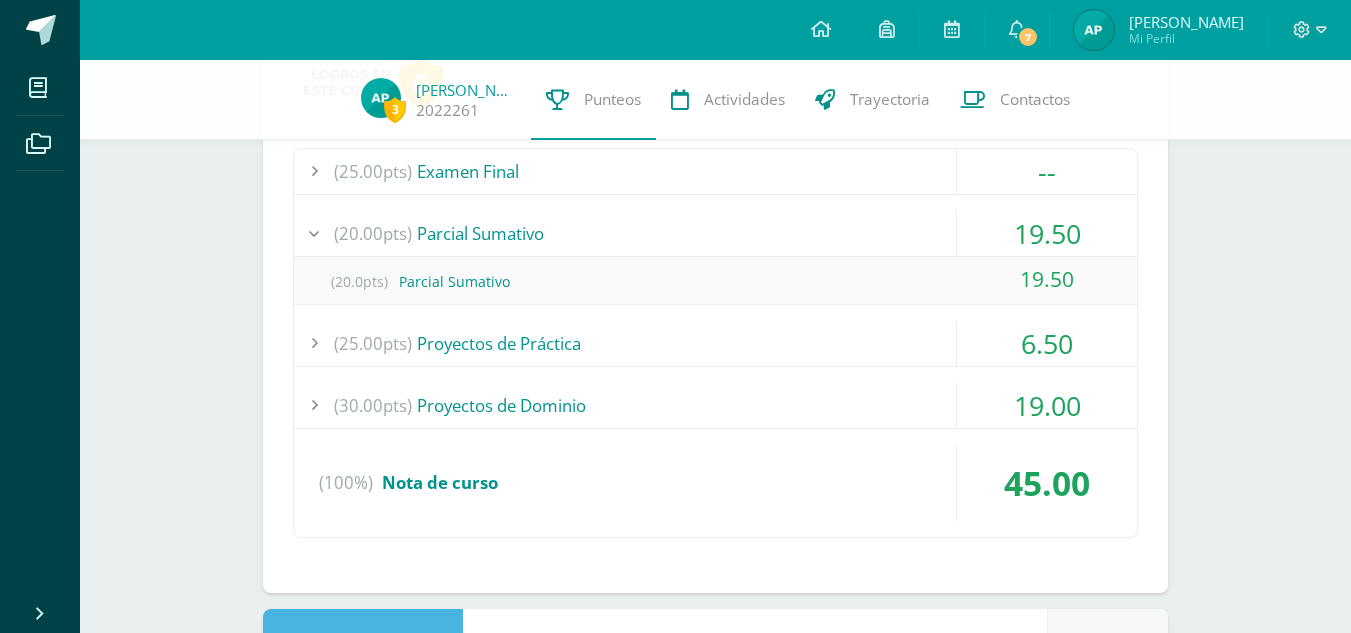 click on "(25.00pts)
Examen Final
--
(25.0pts)  Evaluación Final
(20.0pts)" at bounding box center [715, 343] 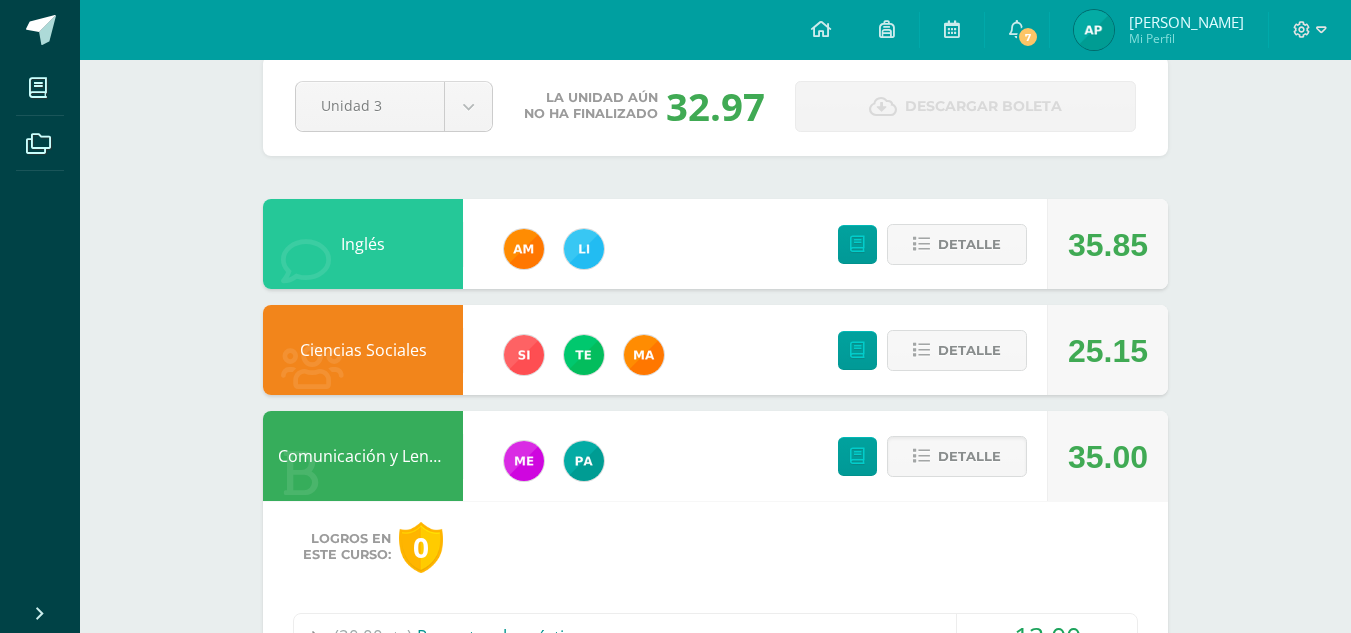 scroll, scrollTop: 0, scrollLeft: 0, axis: both 